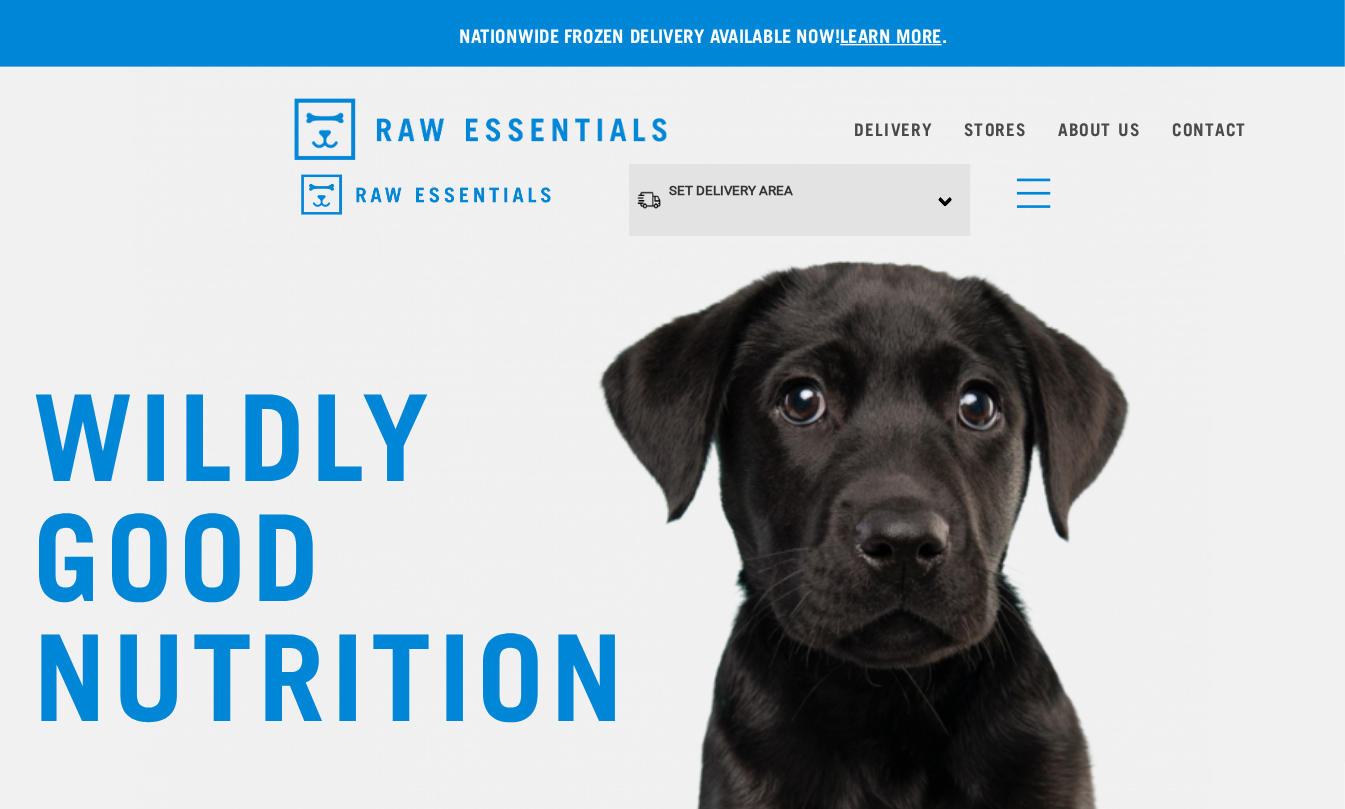 scroll, scrollTop: 0, scrollLeft: 0, axis: both 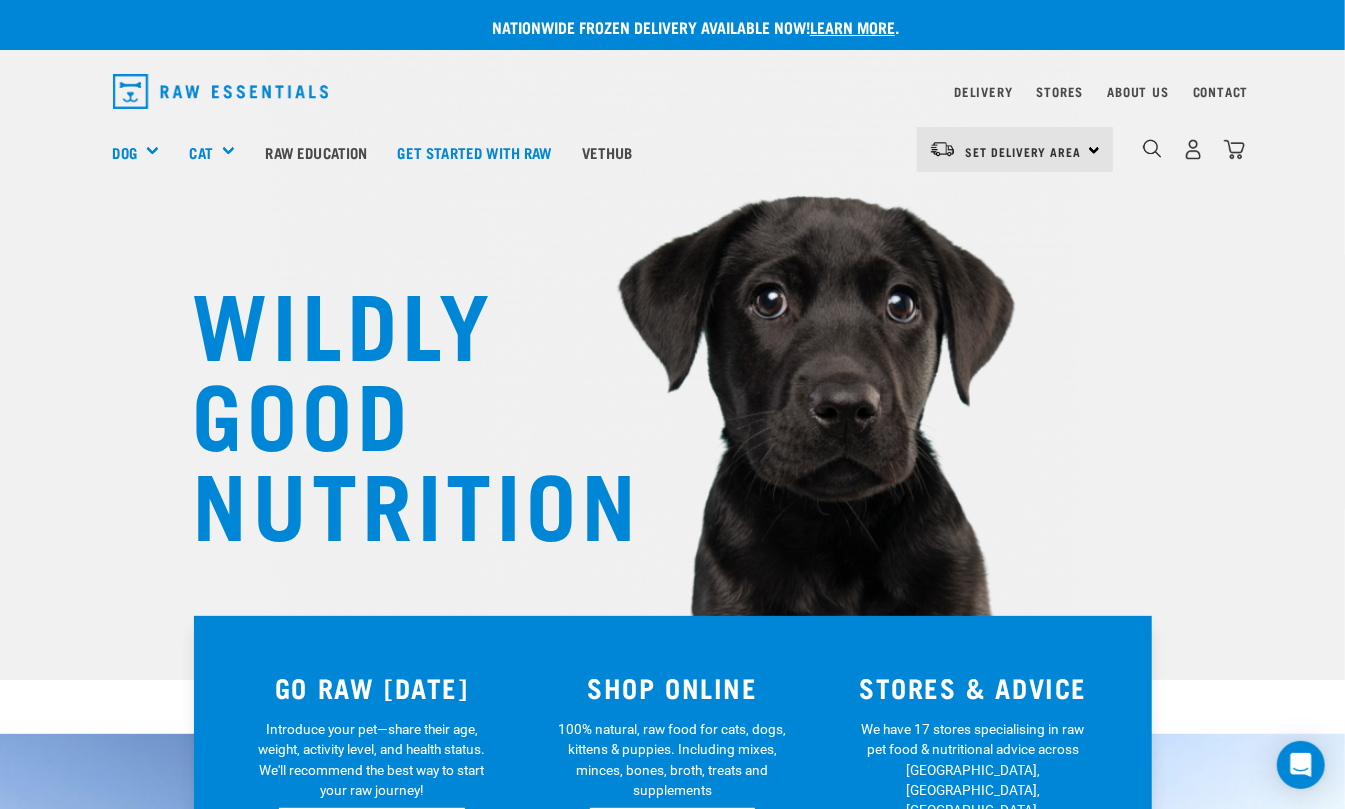click on "1" at bounding box center [1193, 149] 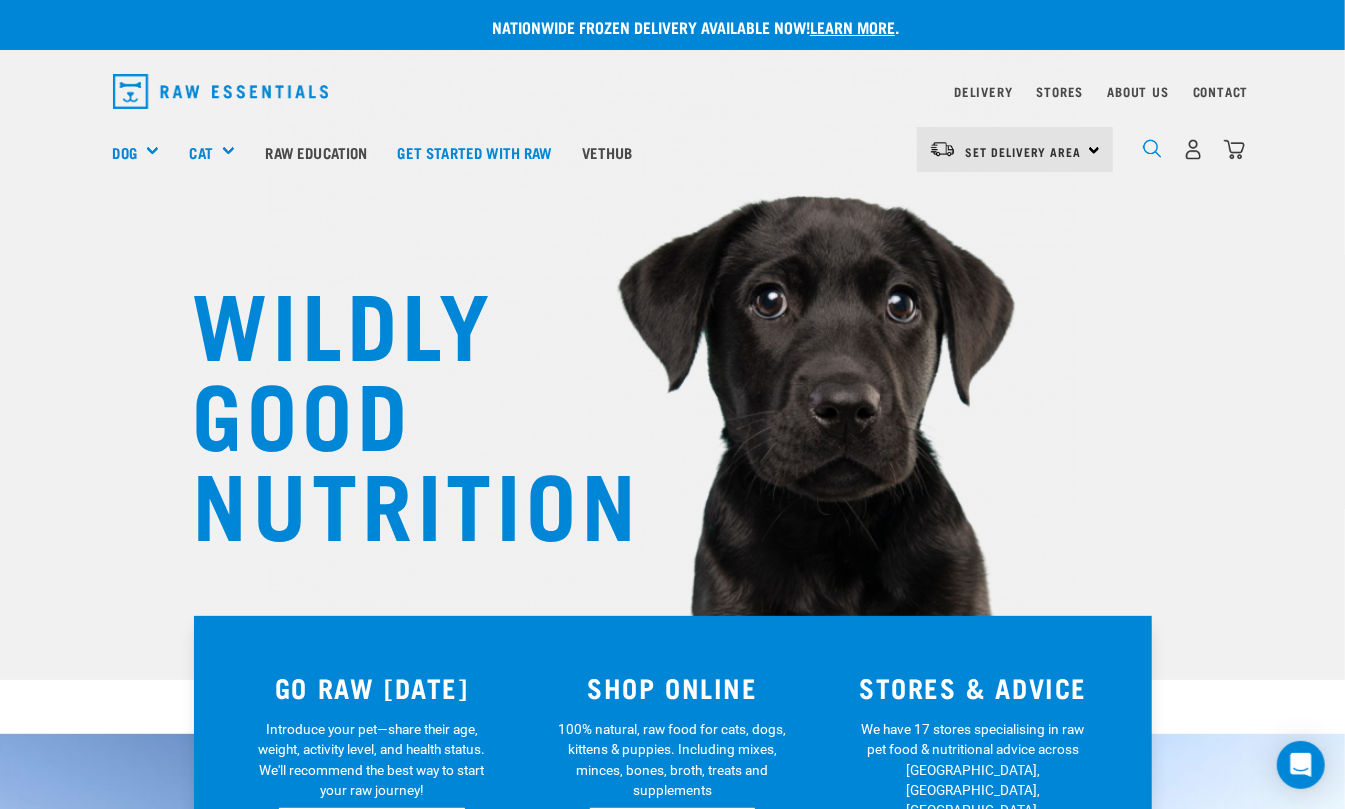 click at bounding box center [1152, 148] 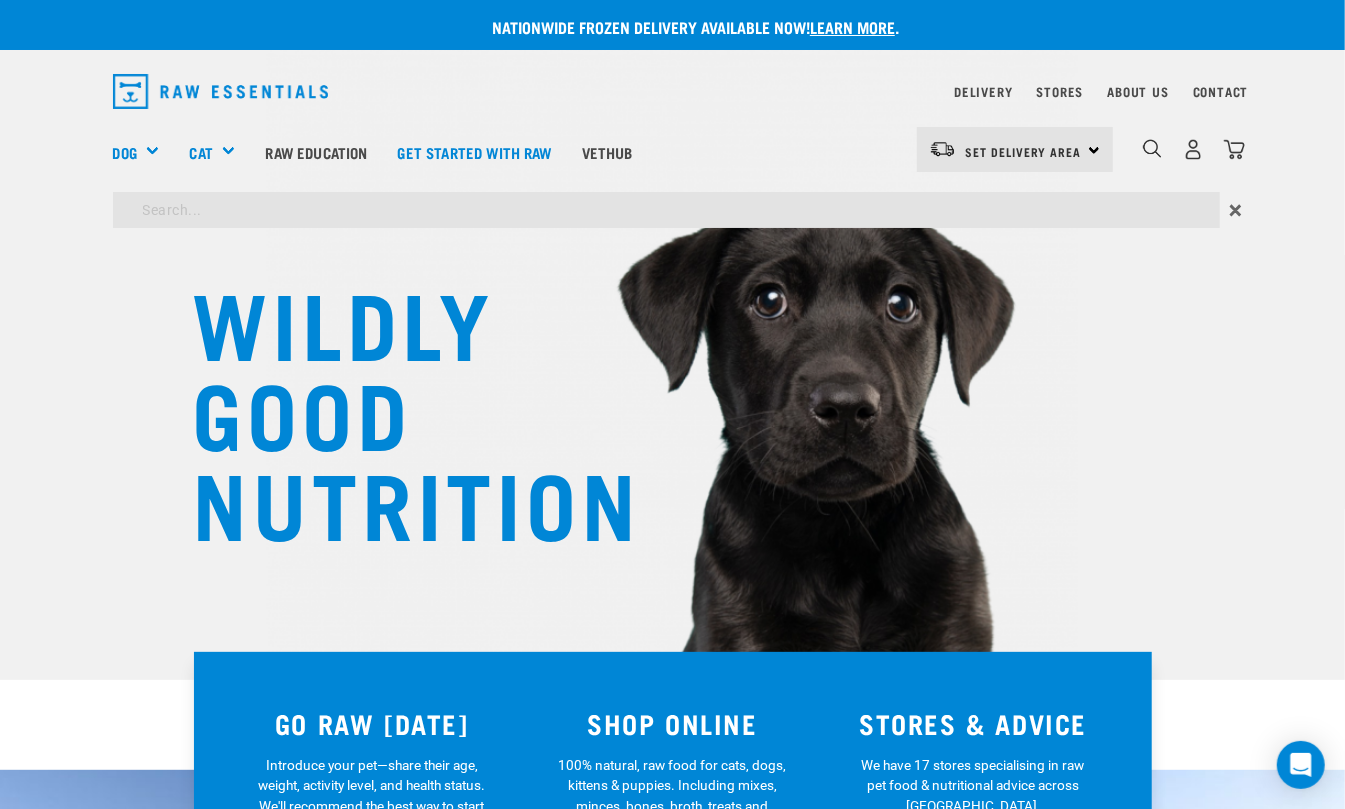 click on "WILDLY GOOD NUTRITION
Nationwide frozen delivery available now!  Learn more .
Delivery
Stores
About Us
Contact
1" at bounding box center (672, 1662) 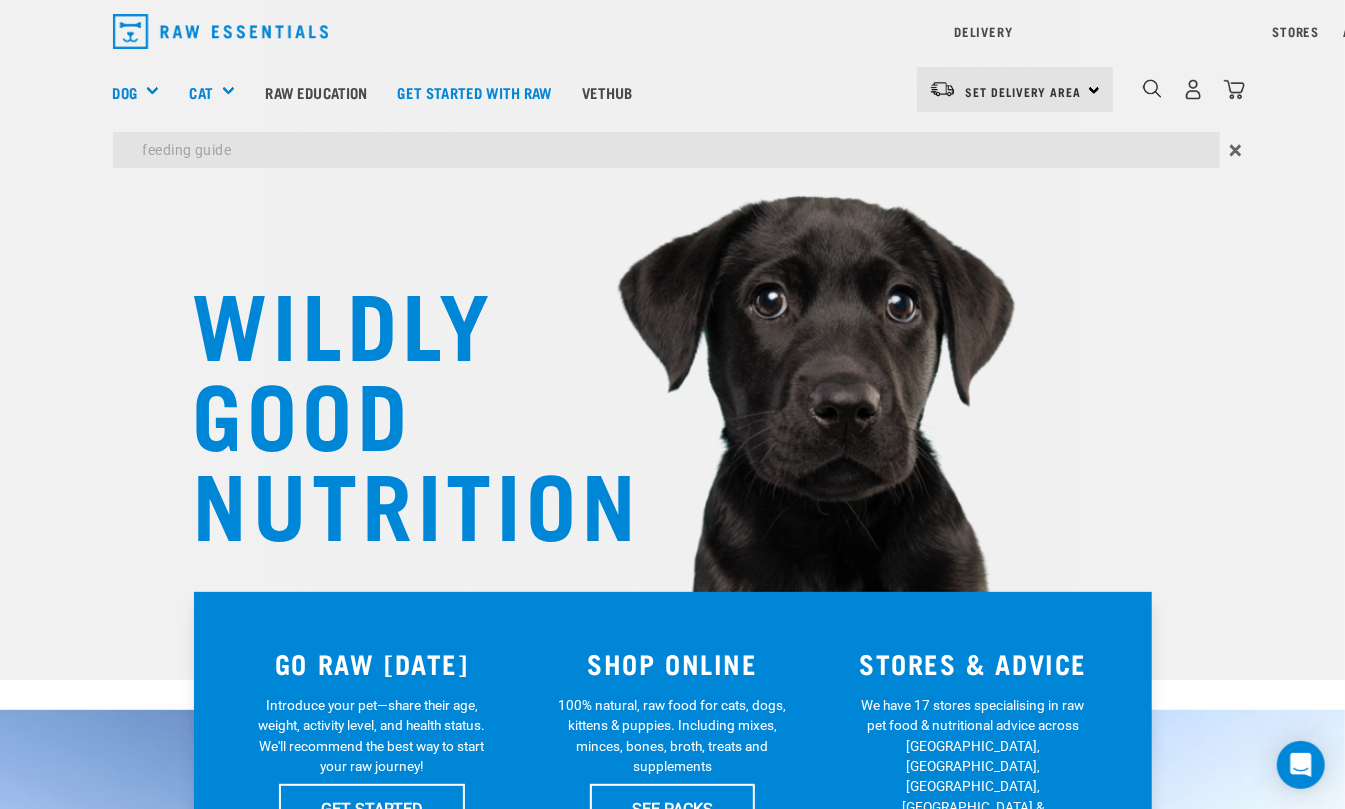 type on "feeding guide" 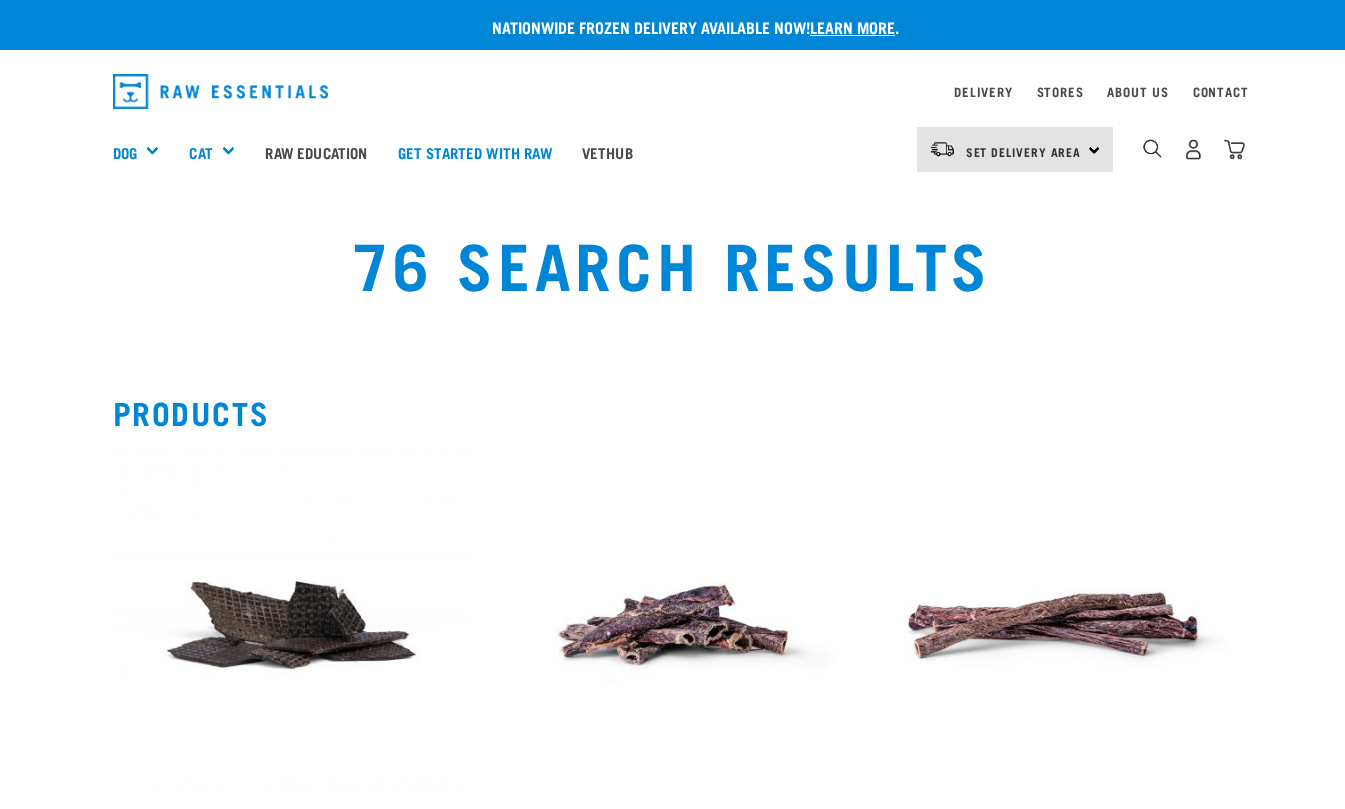 scroll, scrollTop: 0, scrollLeft: 0, axis: both 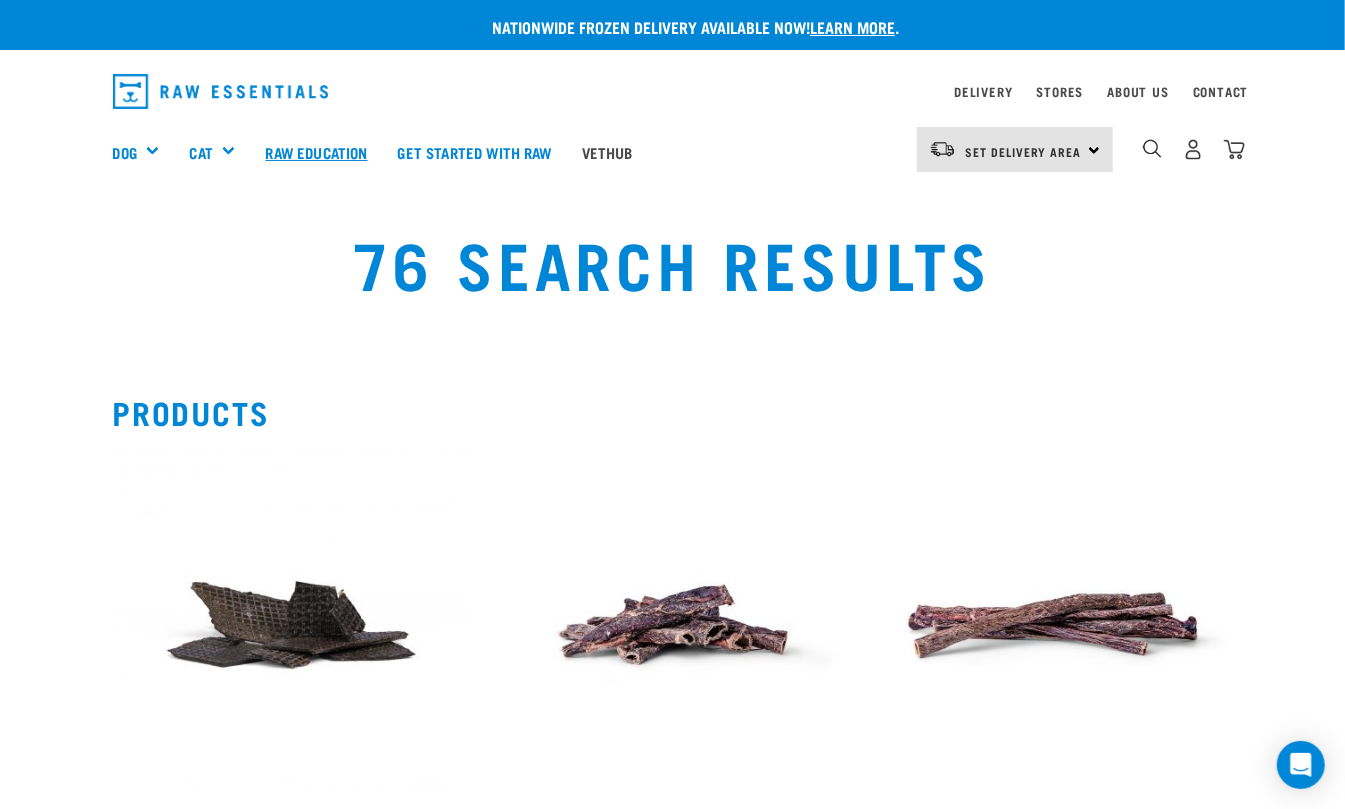 click on "Raw Education" at bounding box center [316, 152] 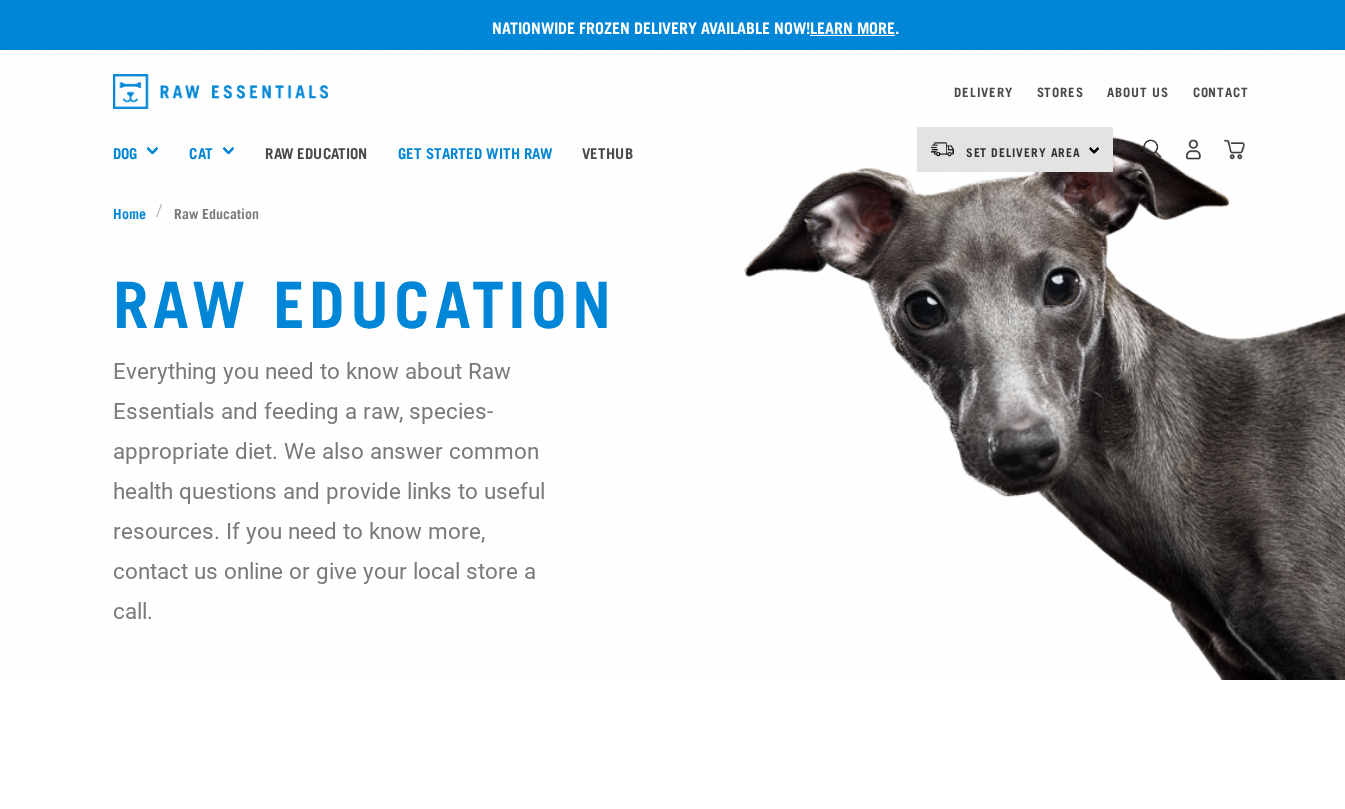 scroll, scrollTop: 0, scrollLeft: 0, axis: both 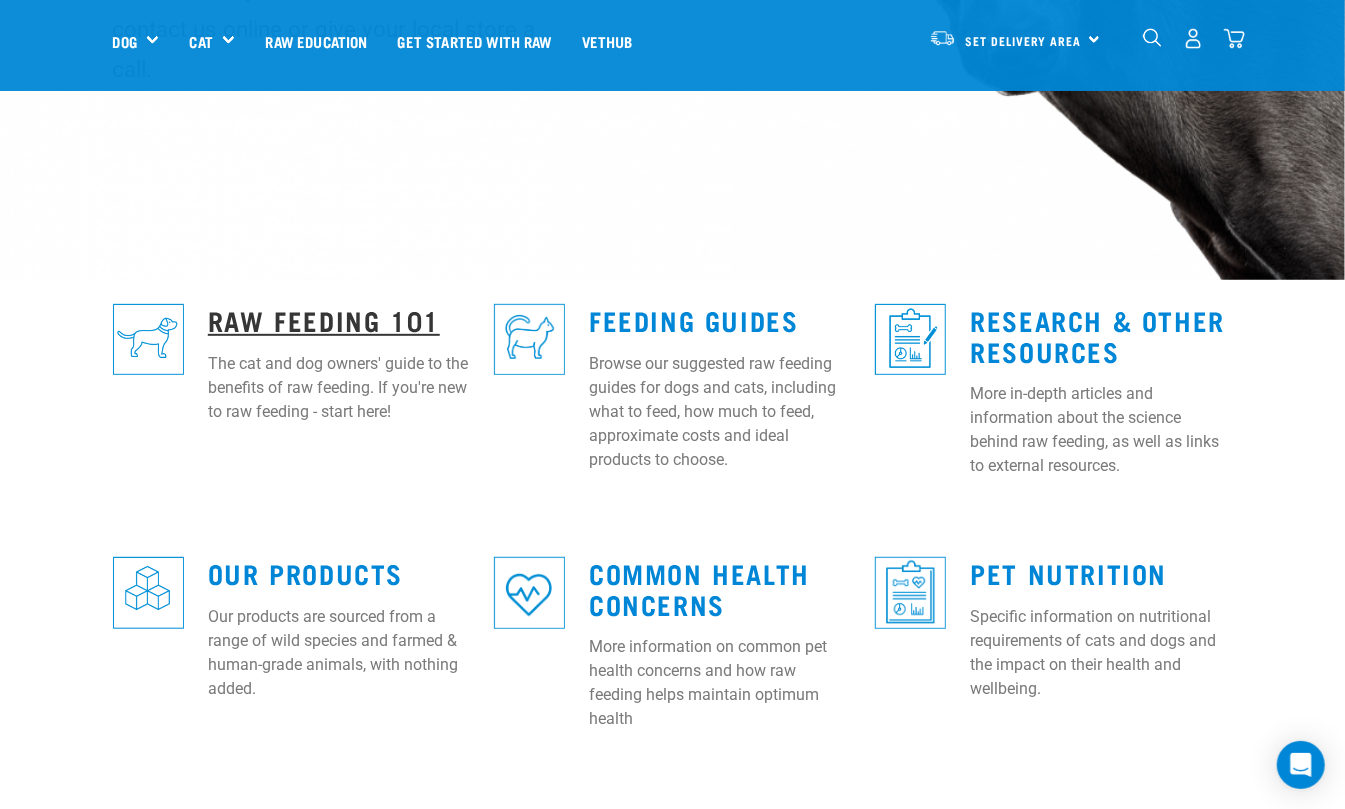 click on "Raw Feeding 101" at bounding box center [324, 319] 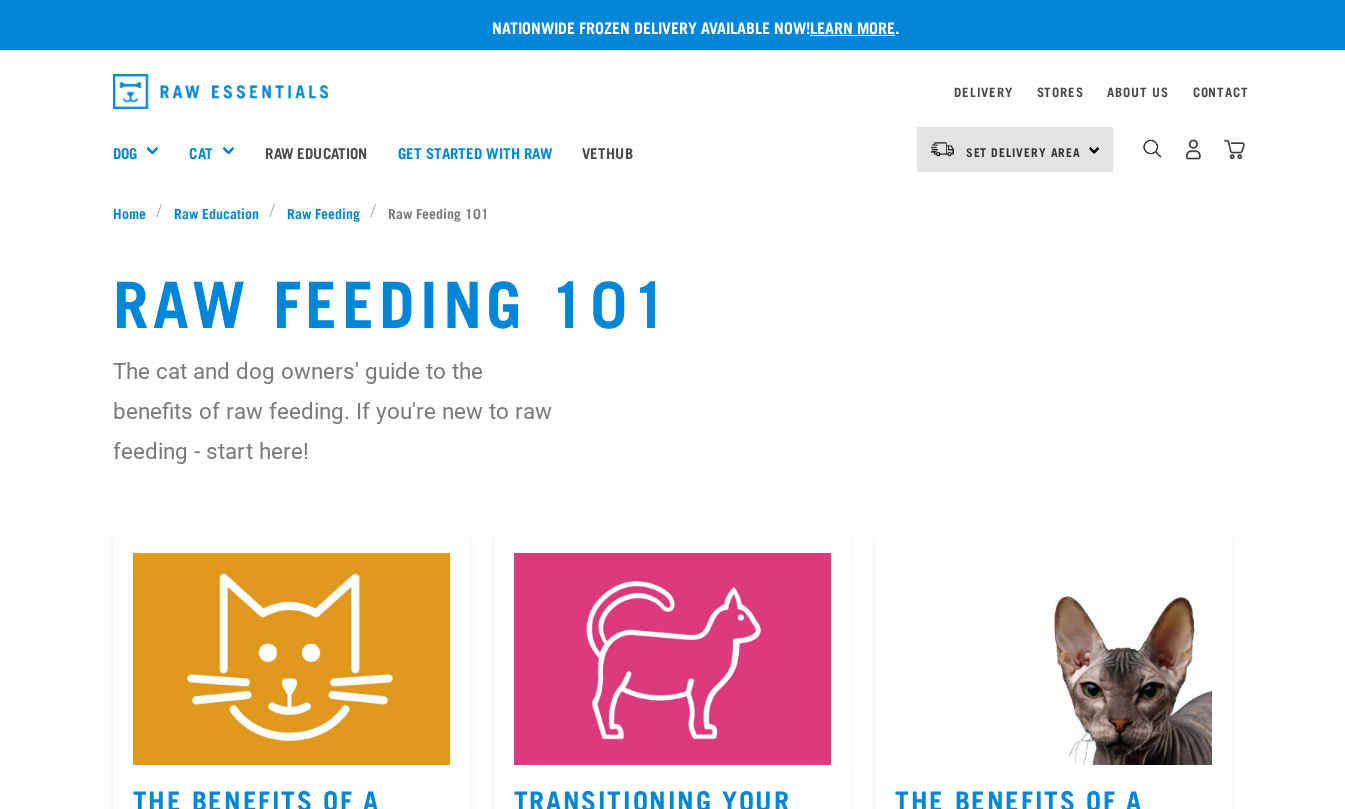 scroll, scrollTop: 0, scrollLeft: 0, axis: both 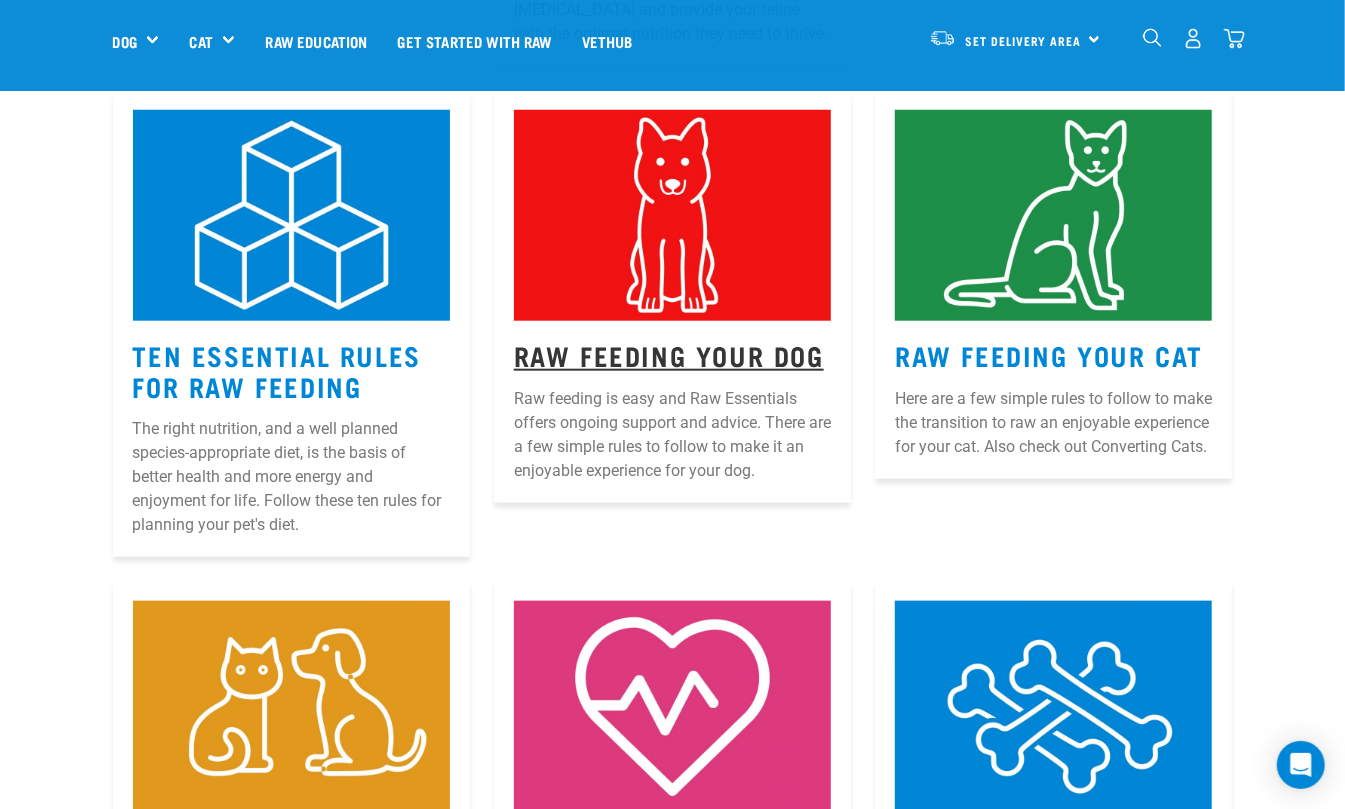 click on "Raw Feeding Your Dog" at bounding box center (669, 354) 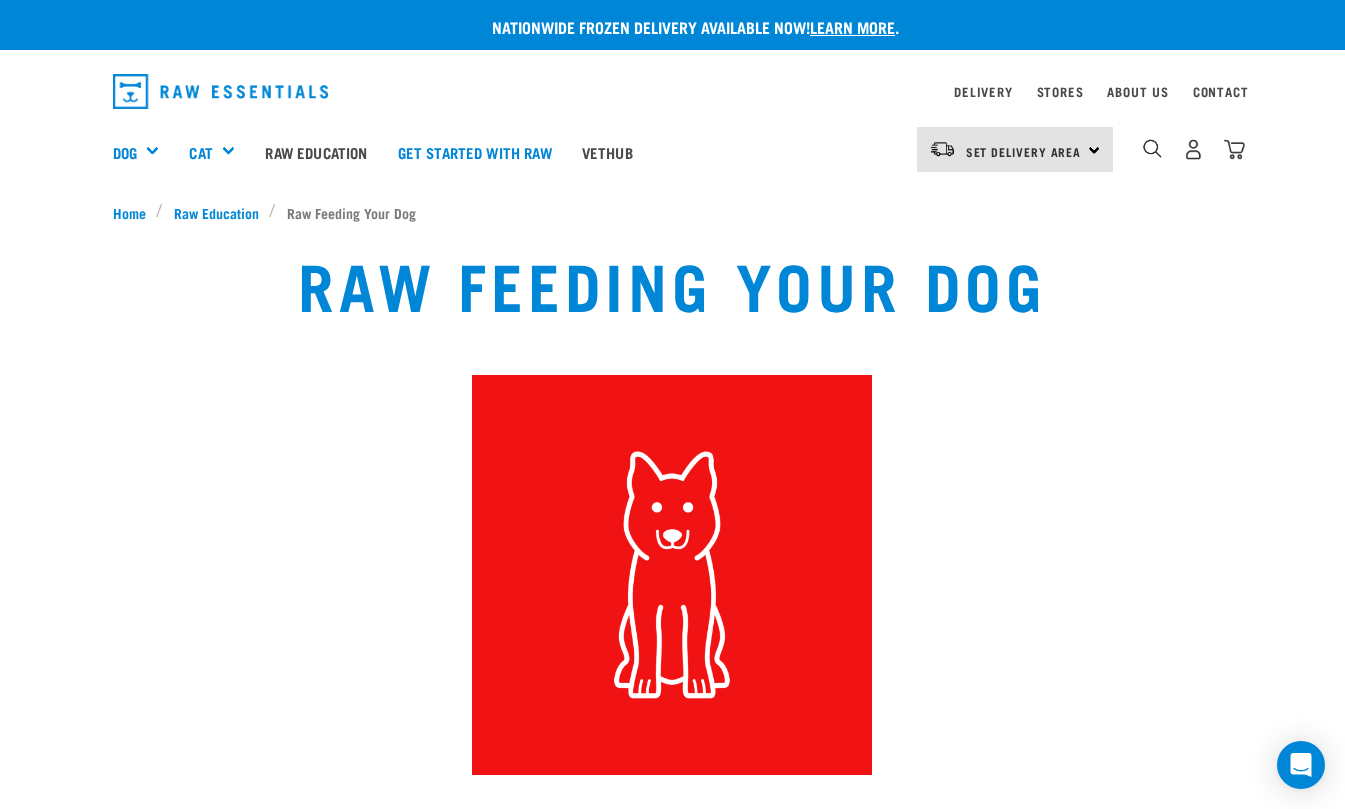 scroll, scrollTop: 69, scrollLeft: 0, axis: vertical 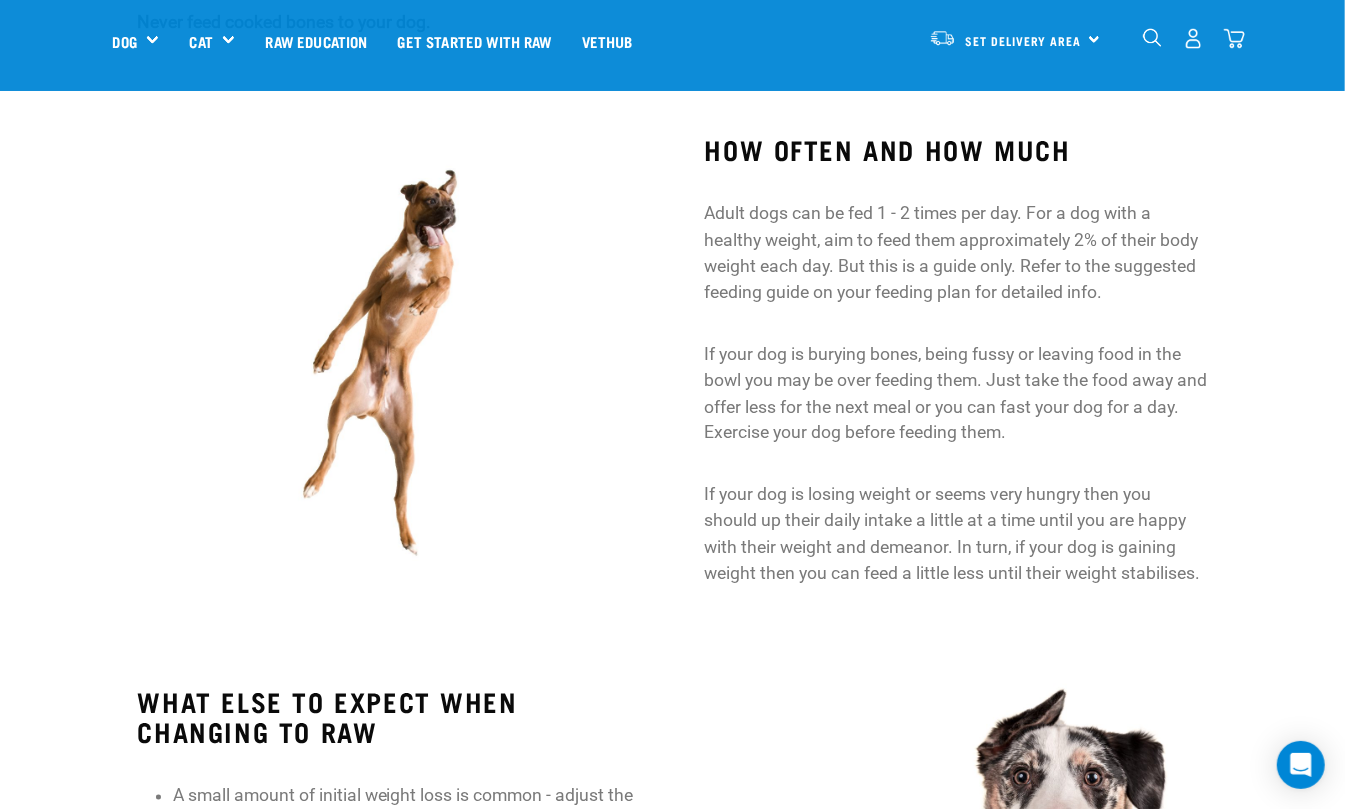 click on "If your dog is burying bones, being fussy or leaving food in the bowl you may be over feeding them. Just take the food away and offer less for the next meal or you can fast your dog for a day. Exercise your dog before feeding them." at bounding box center (955, 394) 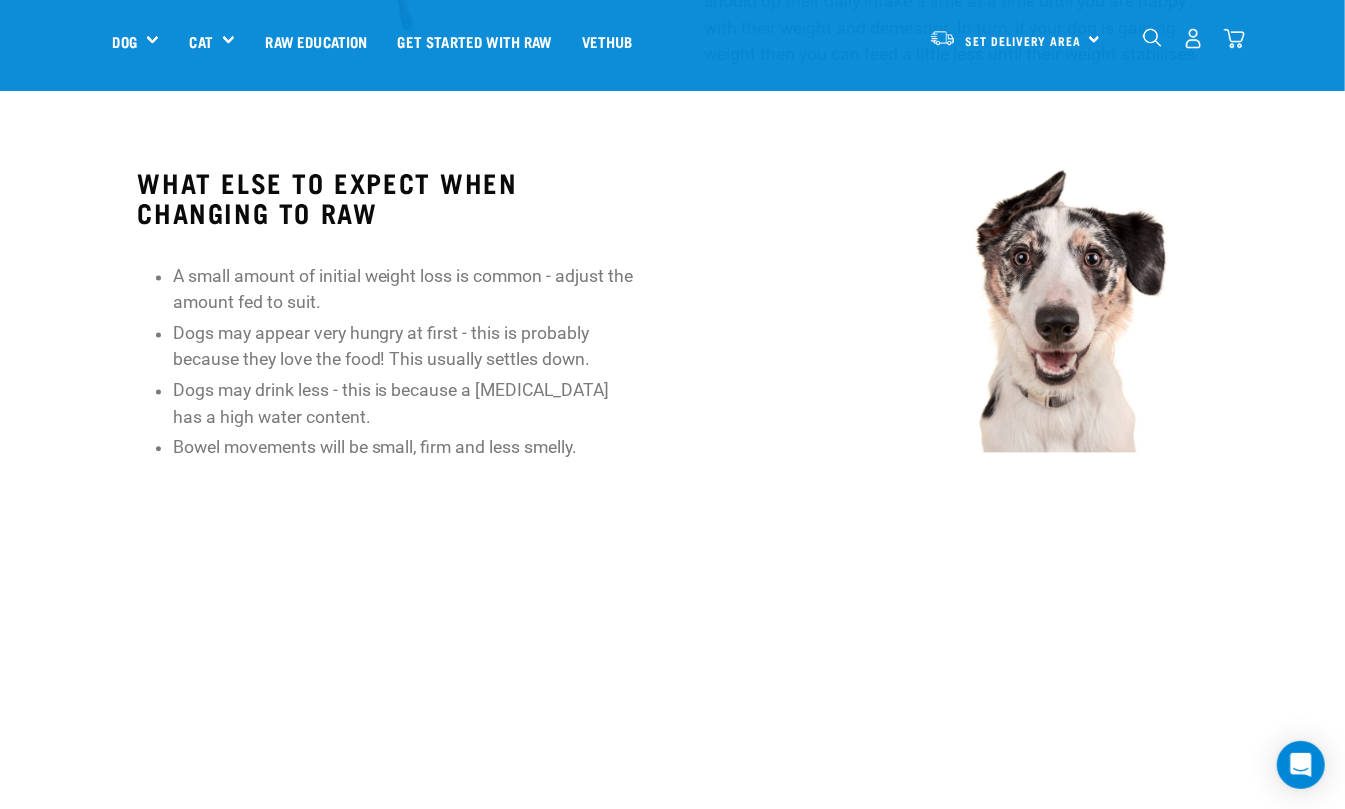 scroll, scrollTop: 2133, scrollLeft: 0, axis: vertical 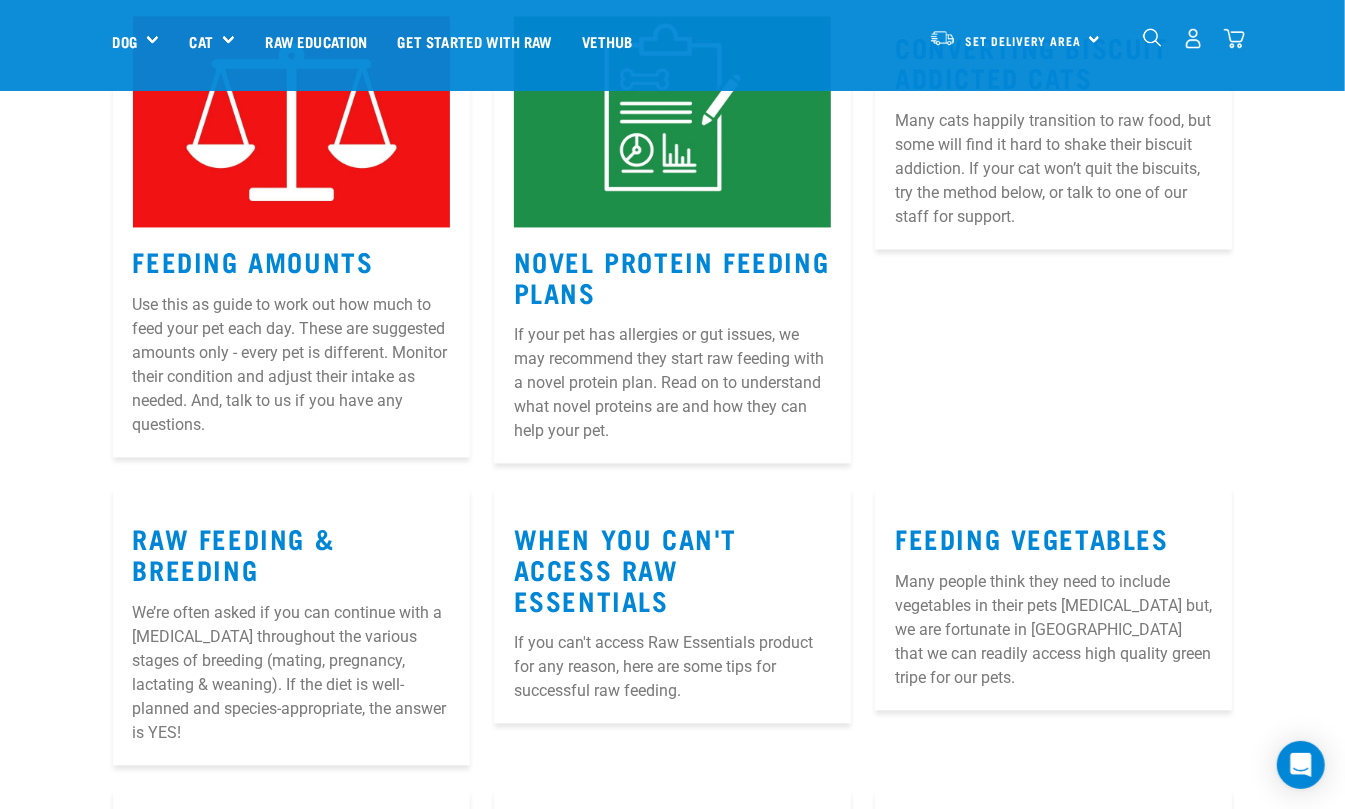 click on "Feeding Amounts
Use this as guide to work out how much to feed your pet each day. These are suggested amounts only - every pet is different. Monitor their condition and adjust their intake as needed. And, talk to us if you have any questions." at bounding box center [291, 227] 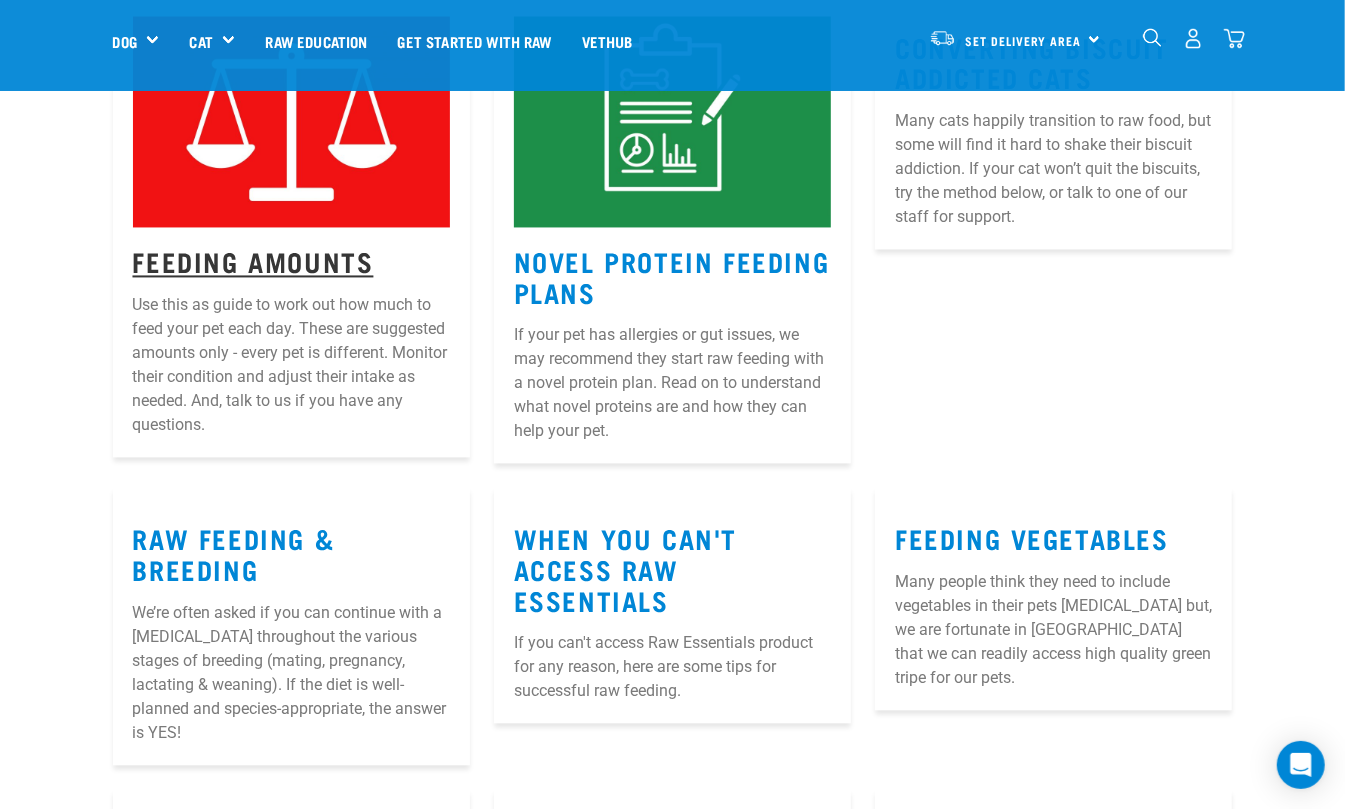 click on "Feeding Amounts" at bounding box center [253, 261] 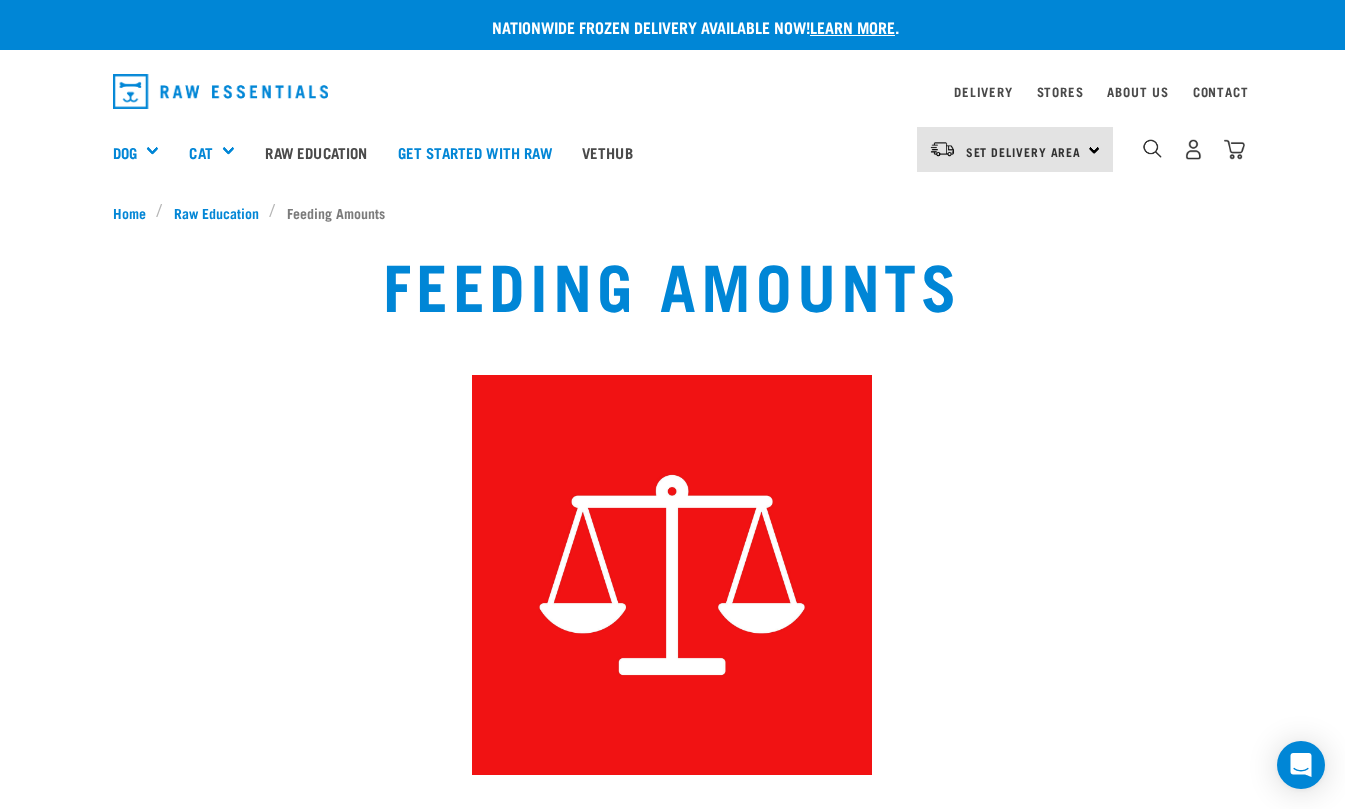 scroll, scrollTop: 0, scrollLeft: 0, axis: both 